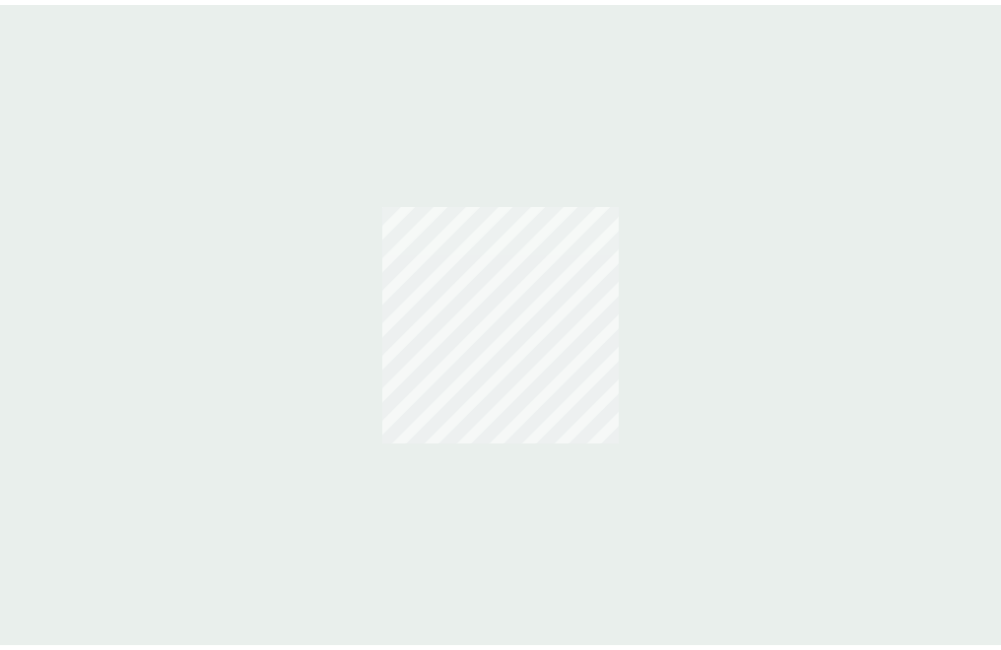 scroll, scrollTop: 0, scrollLeft: 0, axis: both 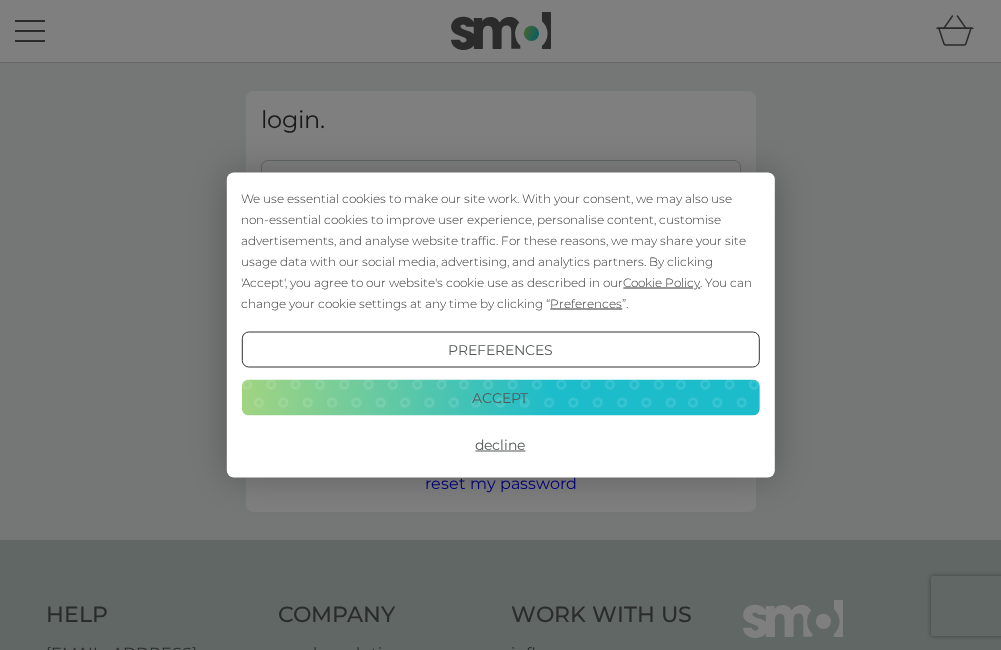 type on "[EMAIL_ADDRESS][DOMAIN_NAME]" 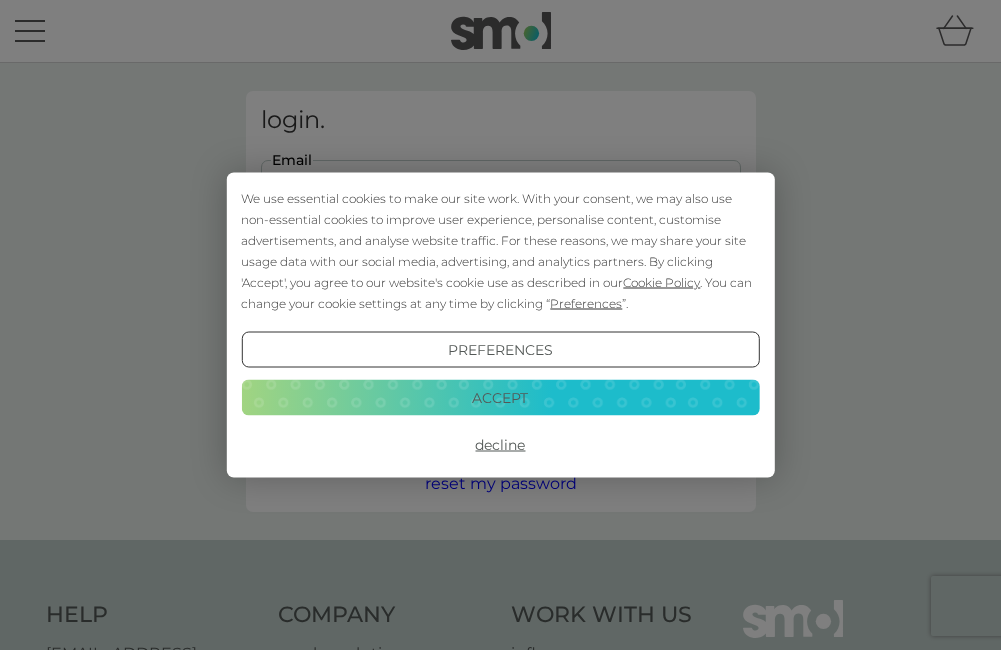 click on "Accept" at bounding box center [500, 397] 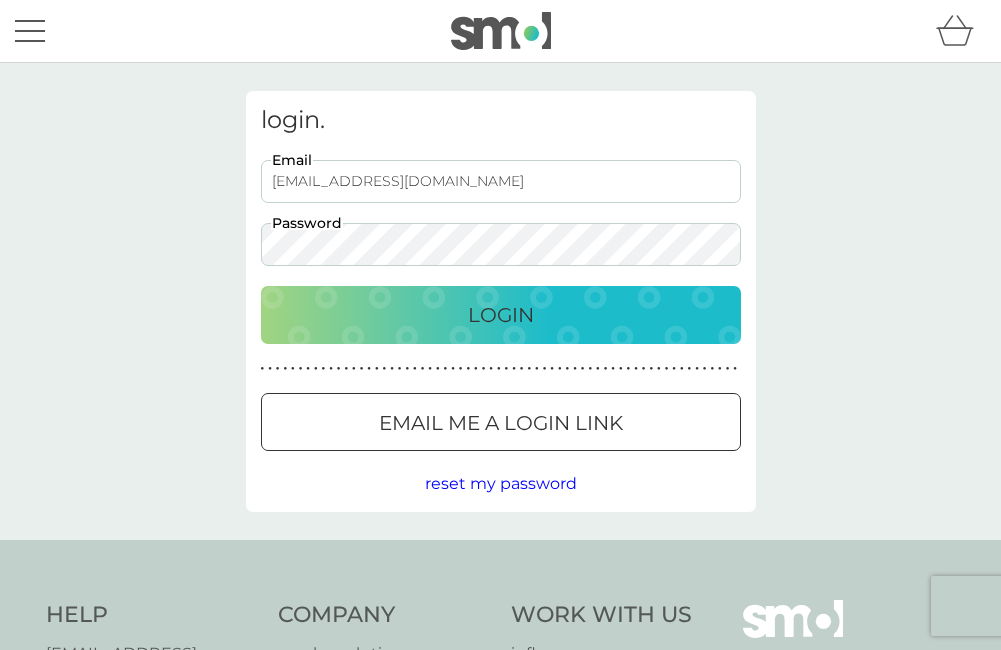 click on "Login" at bounding box center (501, 315) 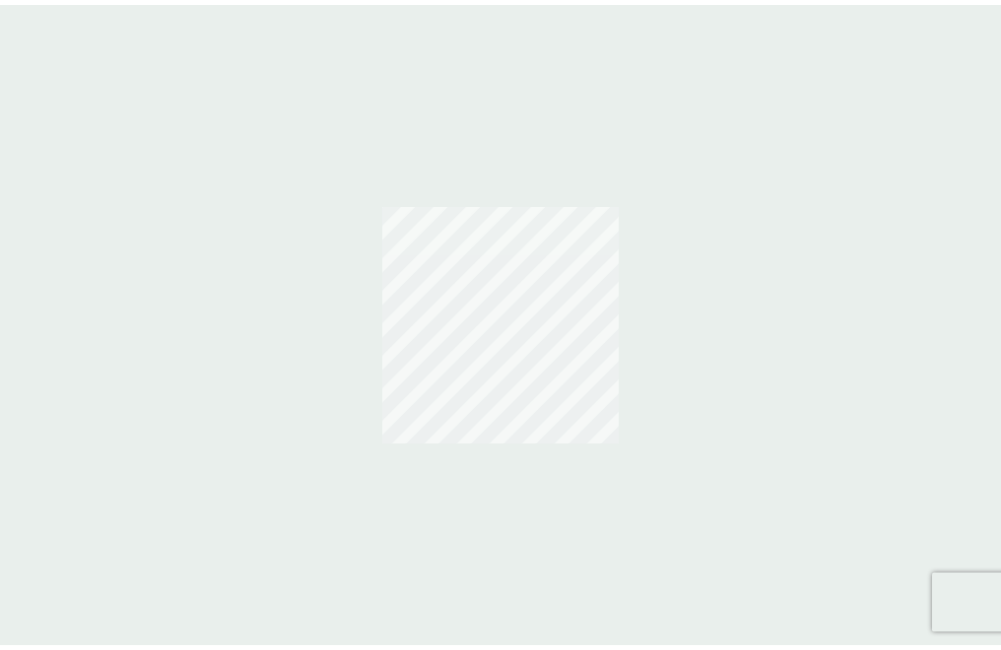 scroll, scrollTop: 0, scrollLeft: 0, axis: both 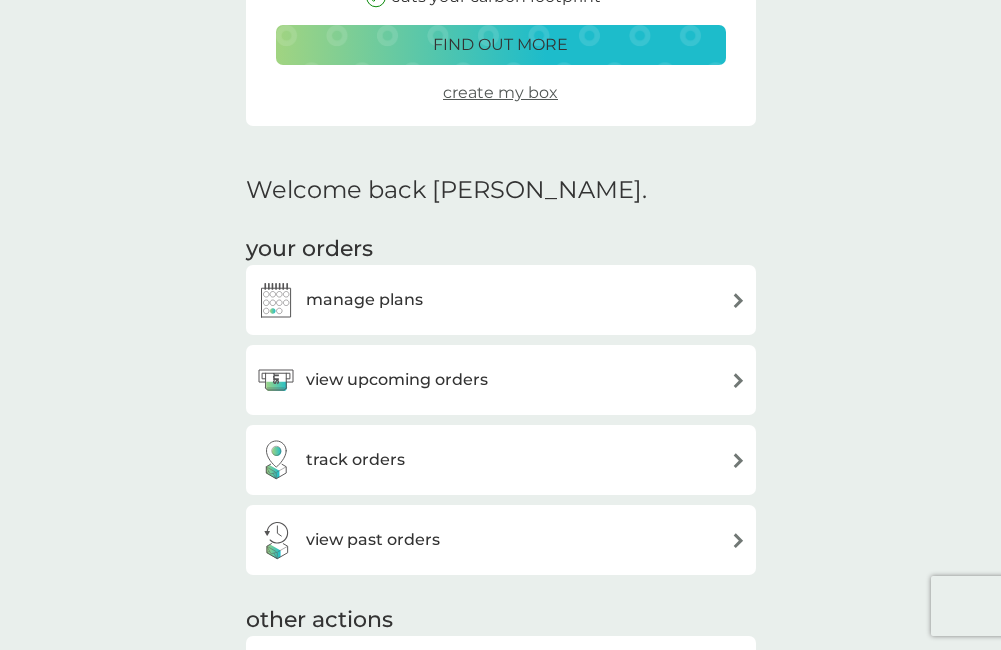 click on "view upcoming orders" at bounding box center (397, 380) 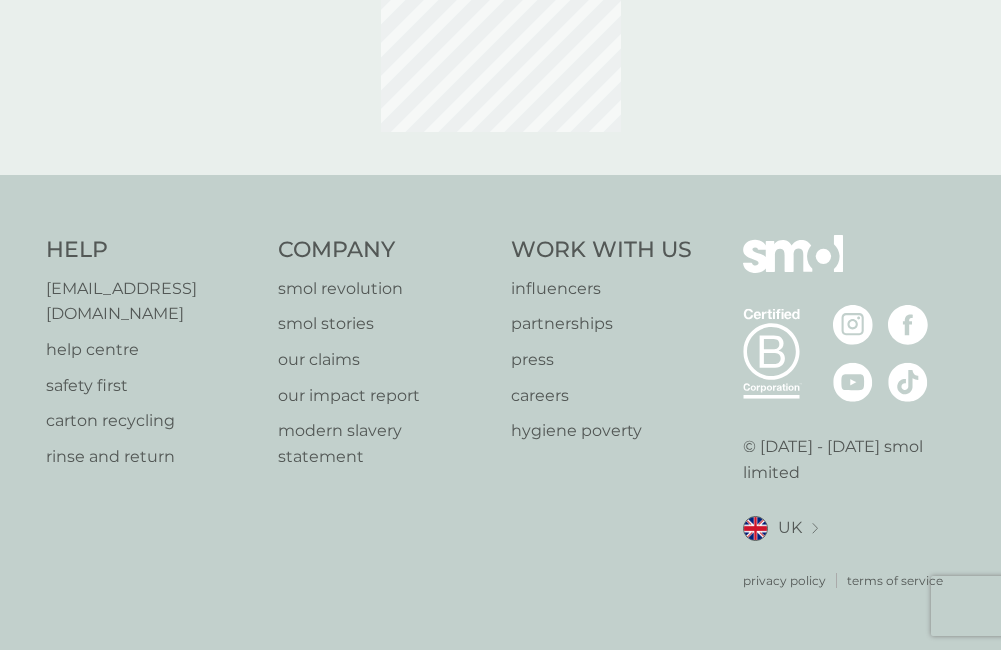 scroll, scrollTop: 0, scrollLeft: 0, axis: both 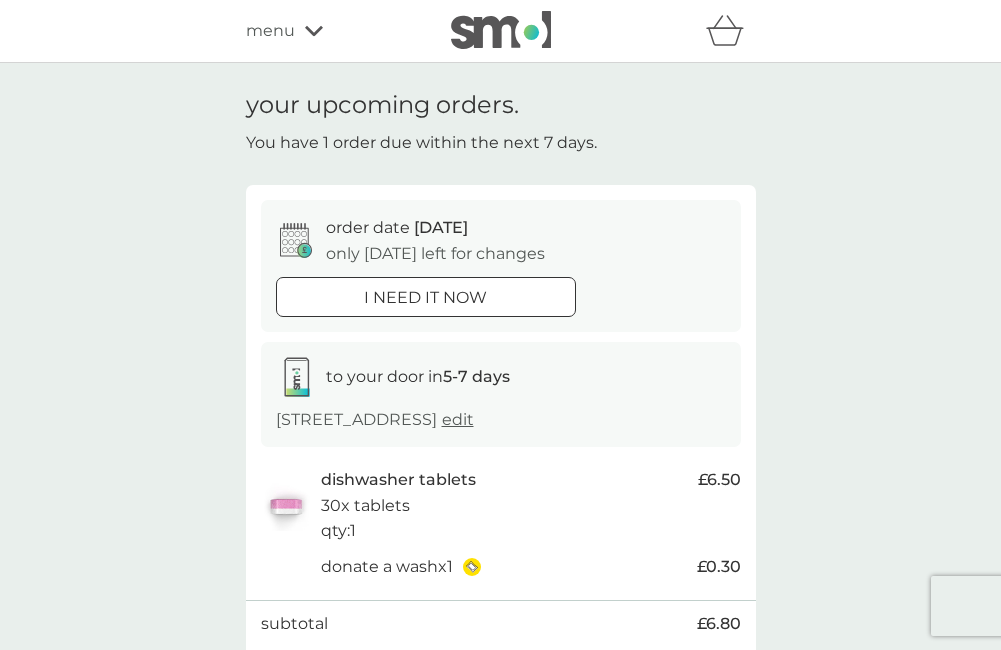 click on "order date   11 Jul only today left for changes i need it now to your door in  5-7 days 27 Victoria Drive, Eastington,  Stonehouse, GL10 3AW edit dishwasher tablets 30x tablets qty :  1 £6.50 donate a wash  x 1 £0.30 subtotal £6.80 delivery FREE total £6.80 manage plans" at bounding box center (501, 484) 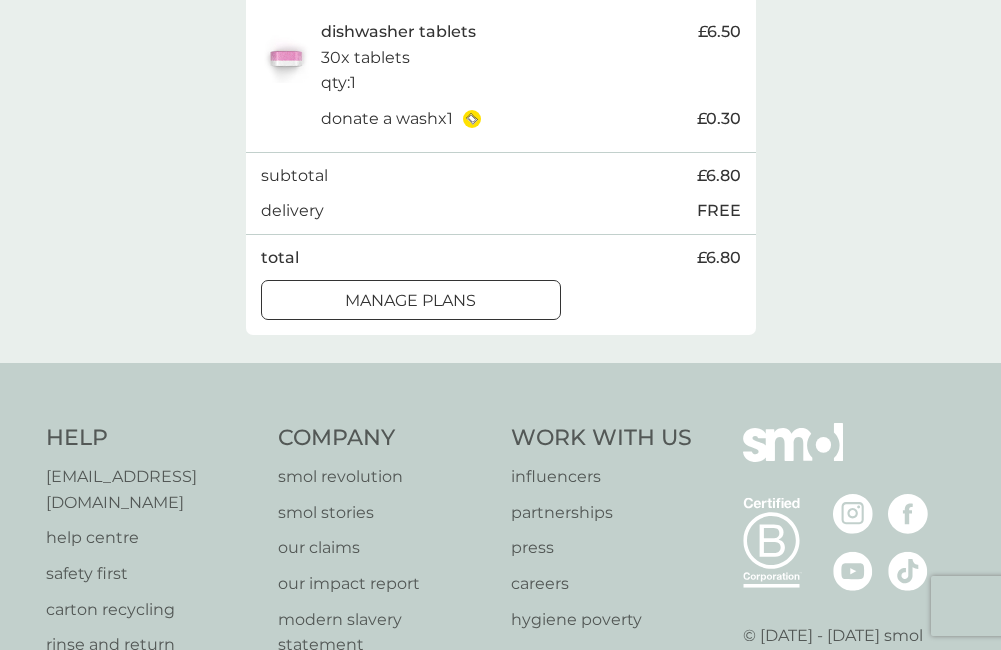 scroll, scrollTop: 600, scrollLeft: 0, axis: vertical 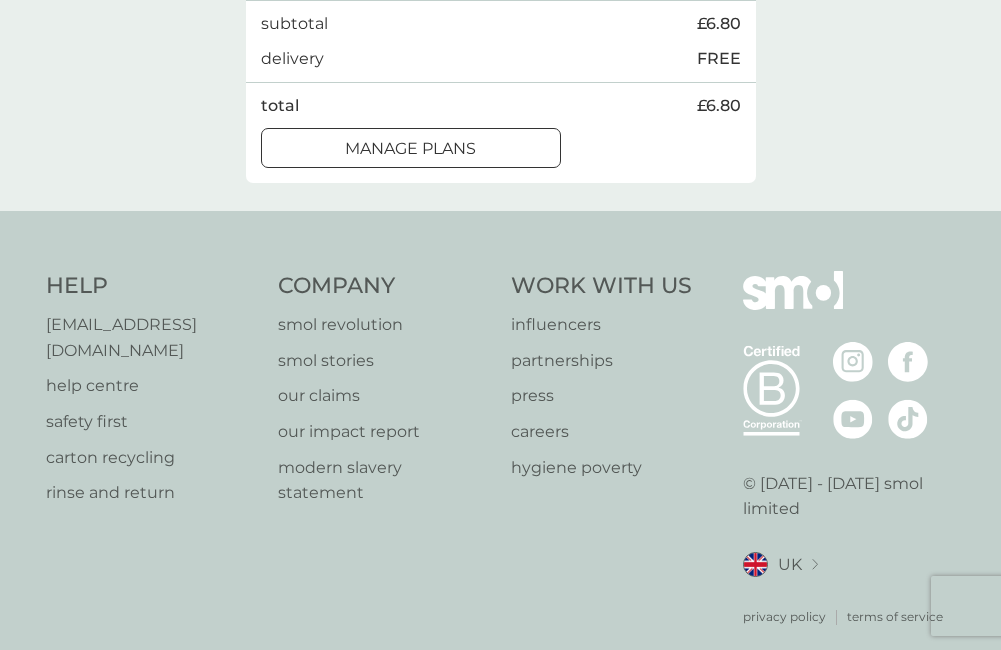 click on "manage plans" at bounding box center [410, 149] 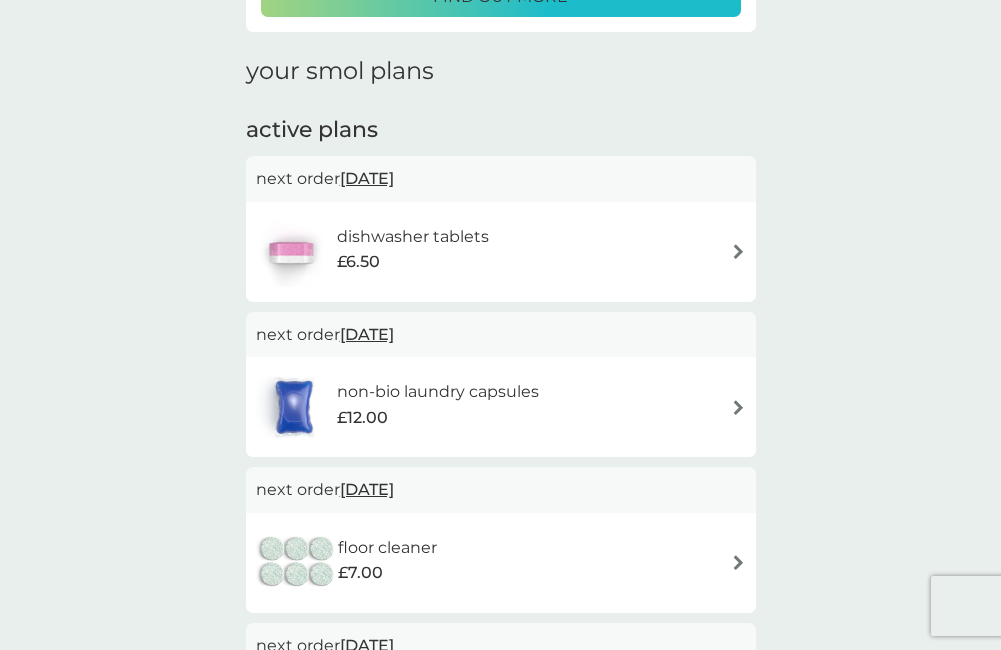 scroll, scrollTop: 300, scrollLeft: 0, axis: vertical 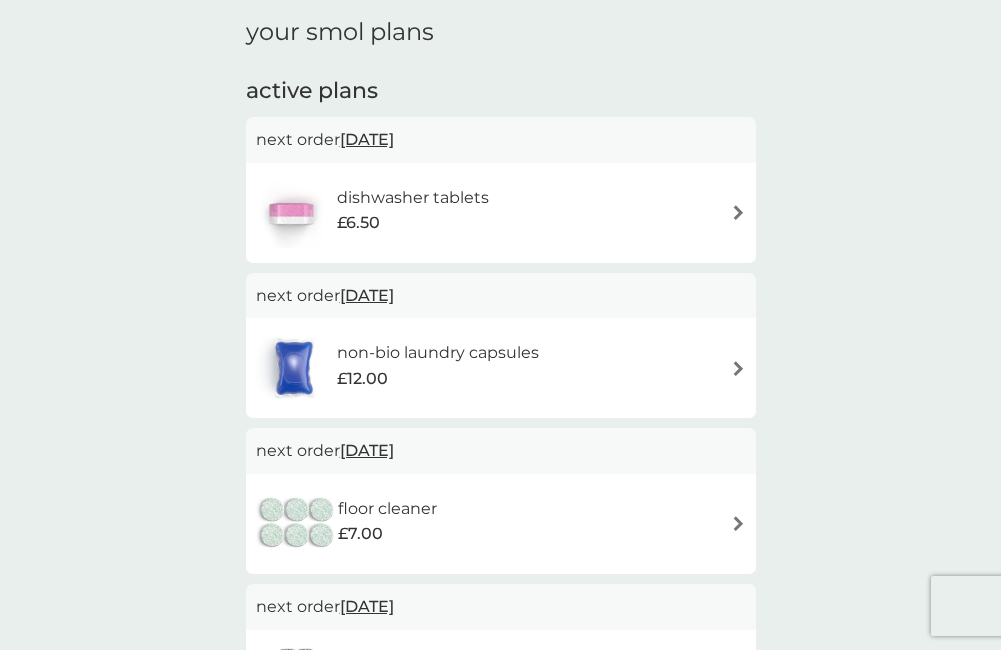 click at bounding box center (738, 368) 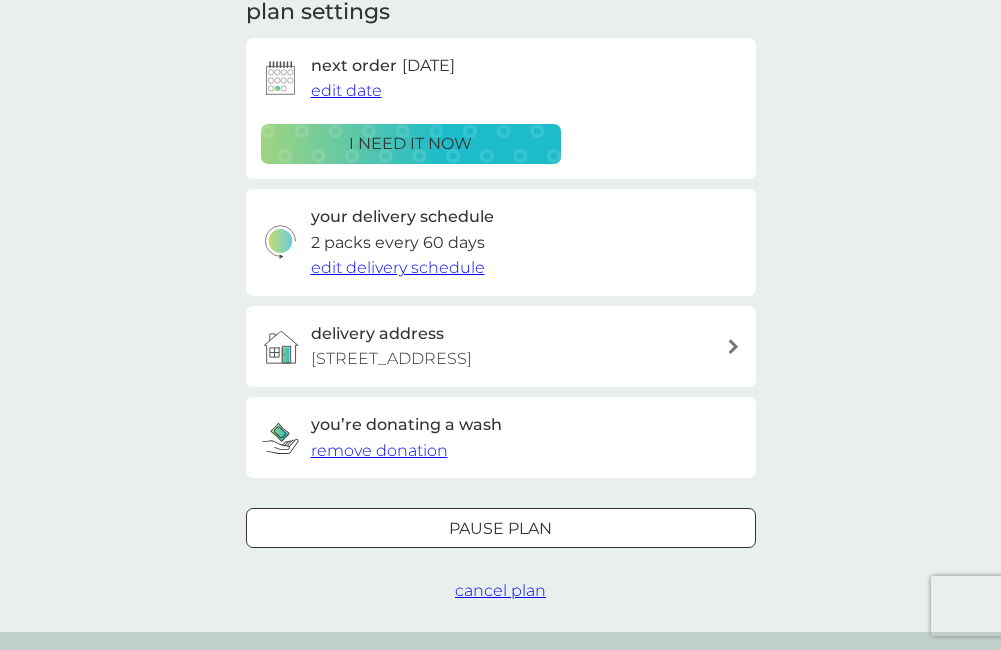 scroll, scrollTop: 0, scrollLeft: 0, axis: both 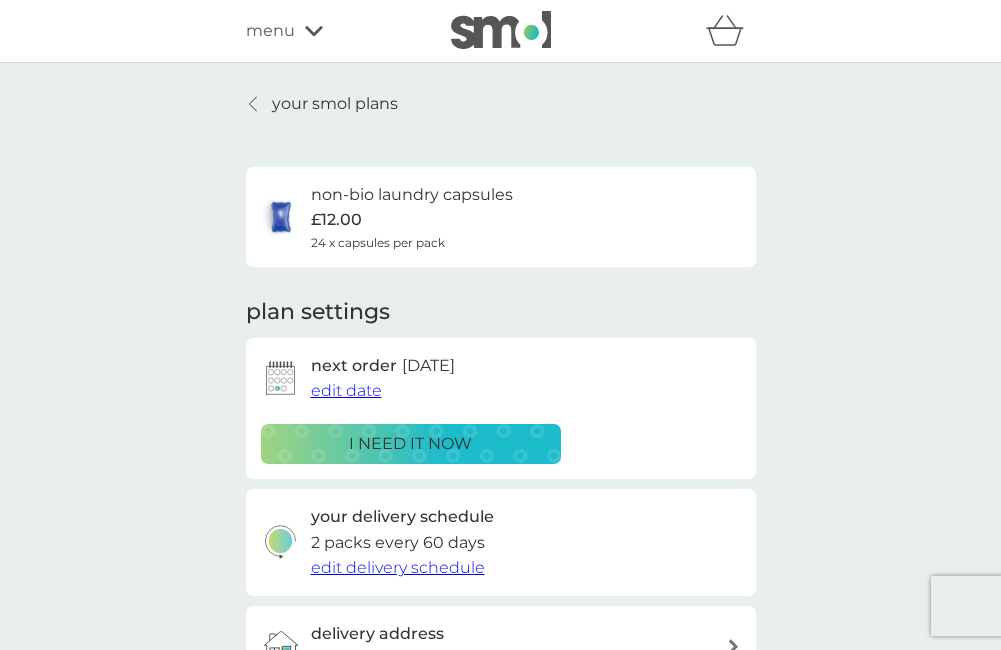 click on "edit date" at bounding box center (346, 390) 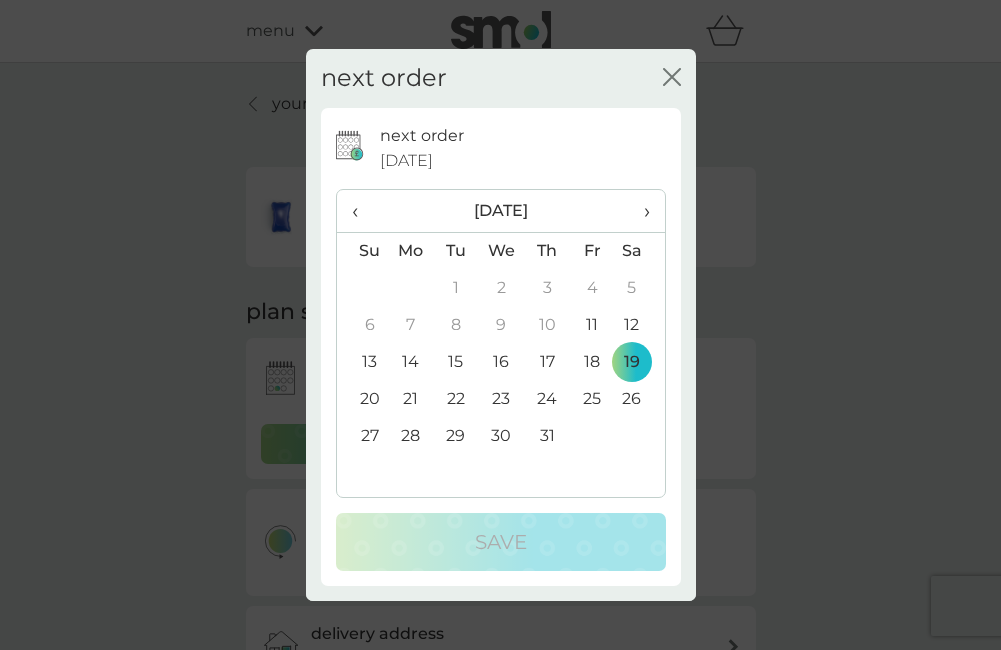 click on "›" at bounding box center (639, 211) 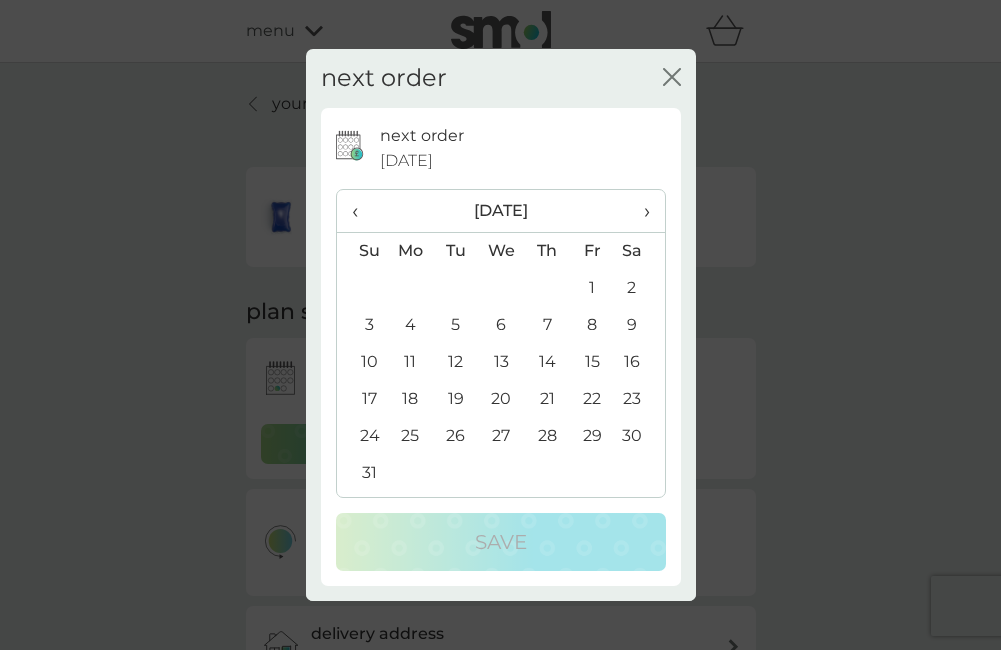 click on "7" at bounding box center [546, 325] 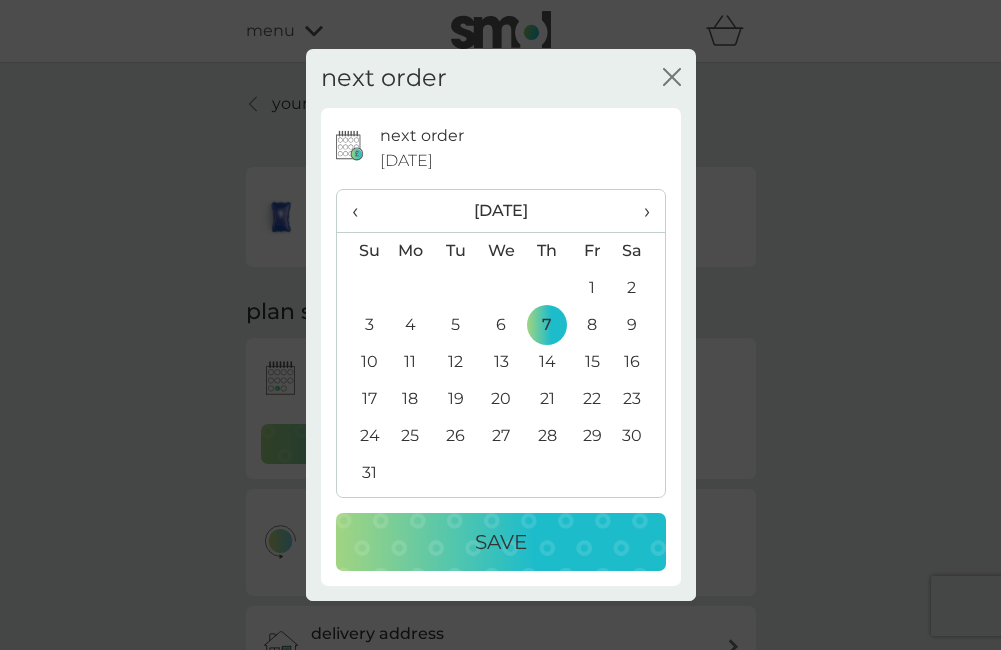 click on "Save" at bounding box center (501, 542) 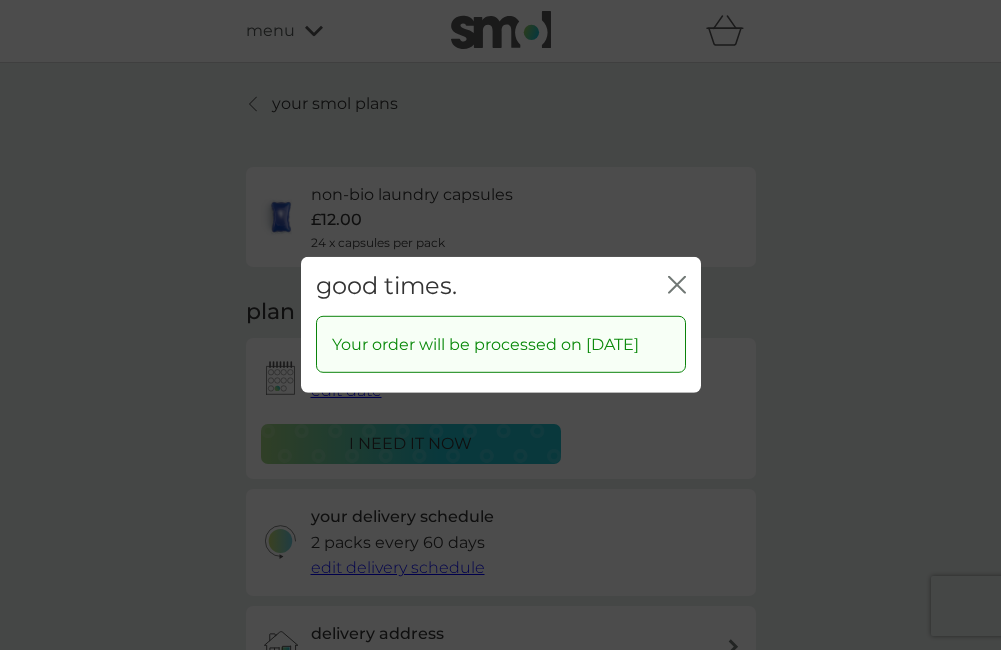 click 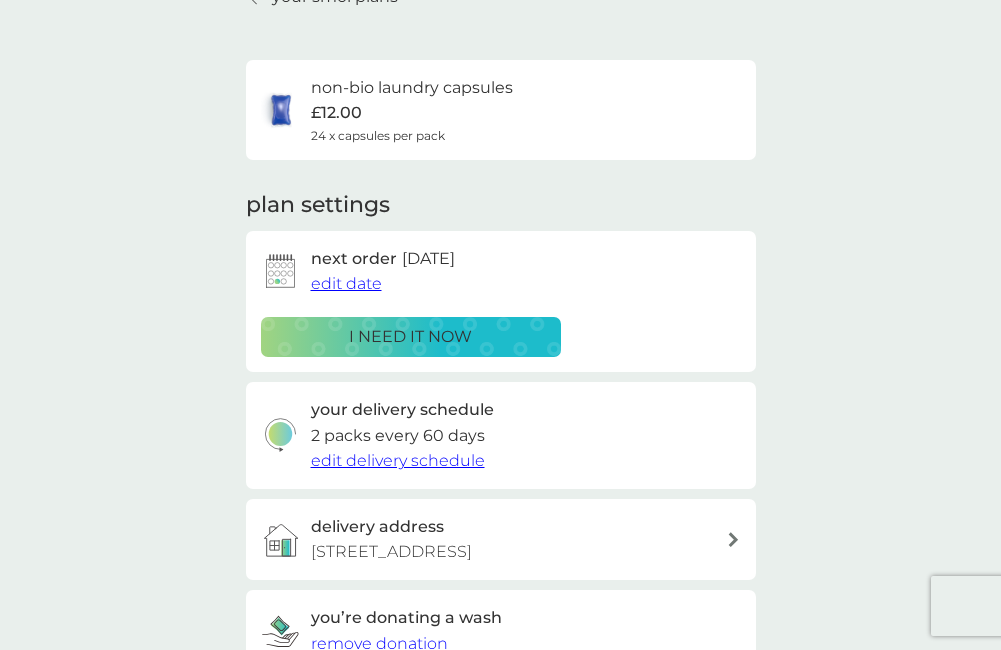scroll, scrollTop: 0, scrollLeft: 0, axis: both 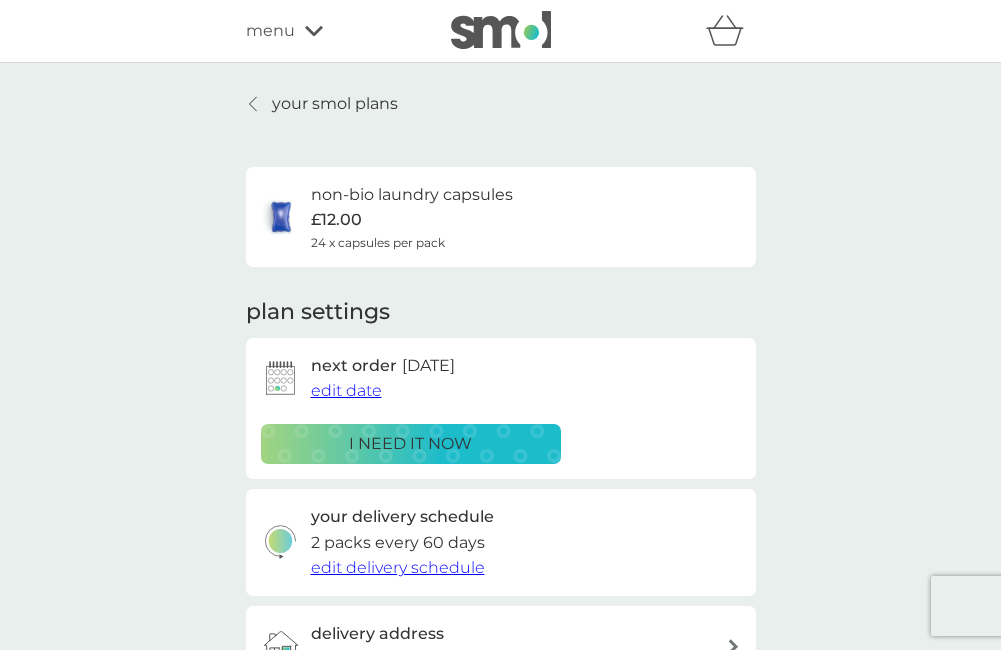 drag, startPoint x: 236, startPoint y: 90, endPoint x: 253, endPoint y: 92, distance: 17.117243 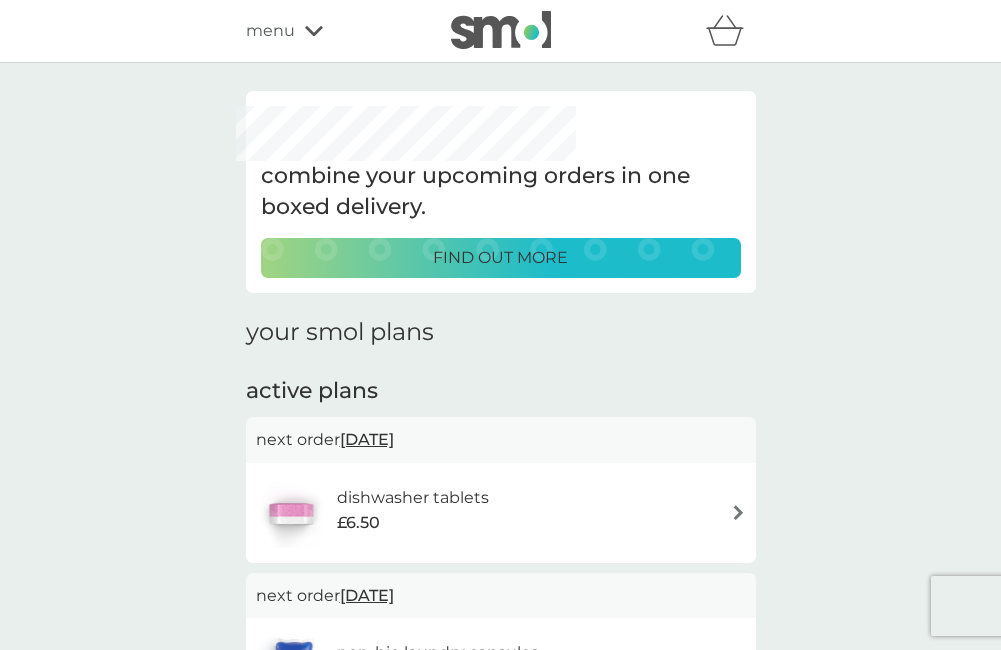 click on "find out more" at bounding box center (500, 258) 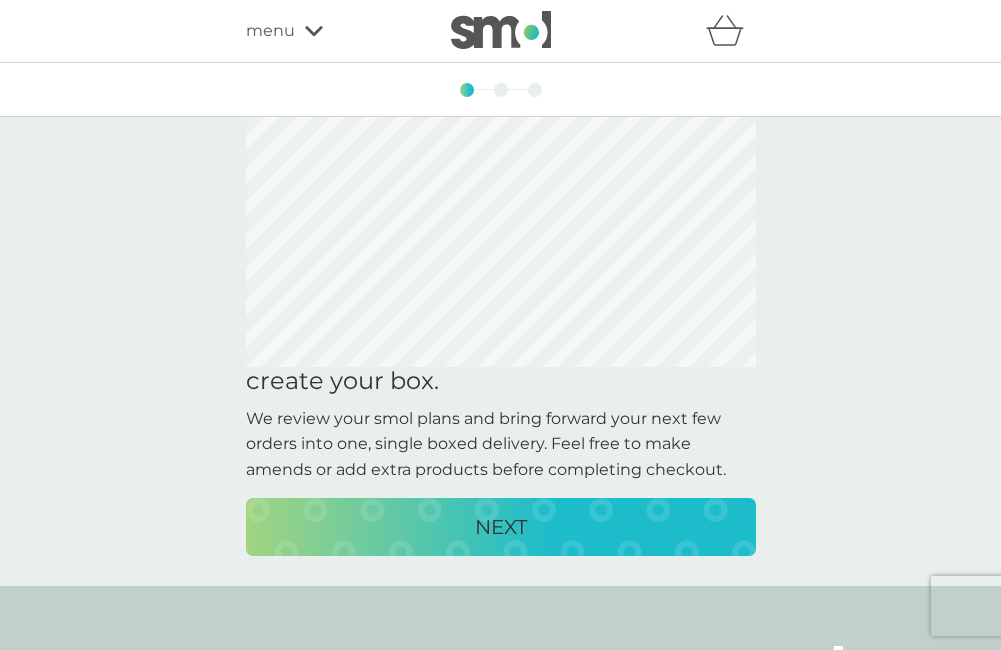 click on "NEXT" at bounding box center [501, 527] 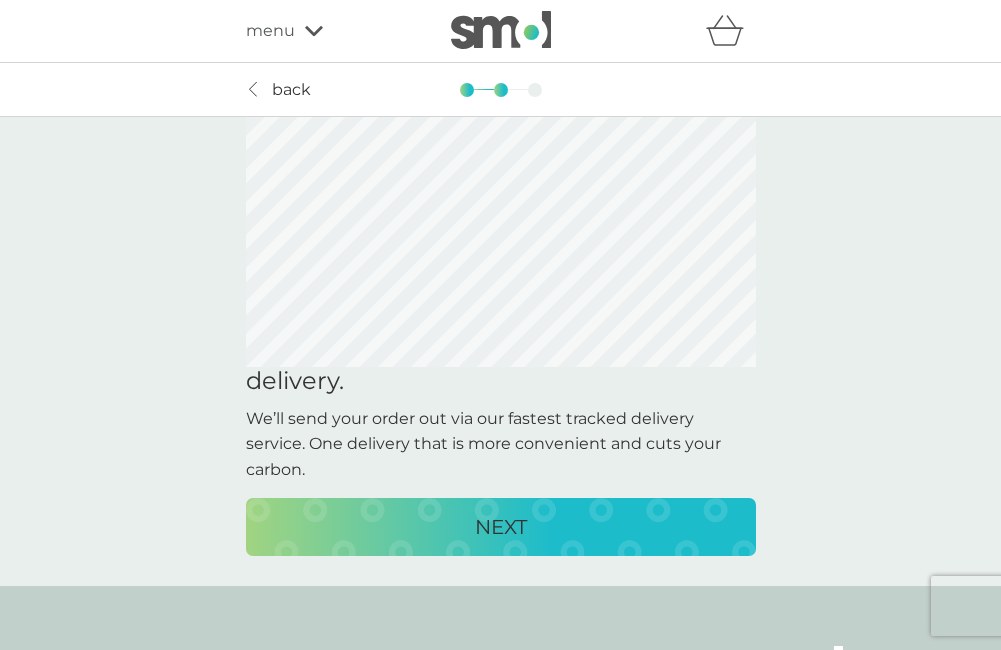 click on "NEXT" at bounding box center [501, 527] 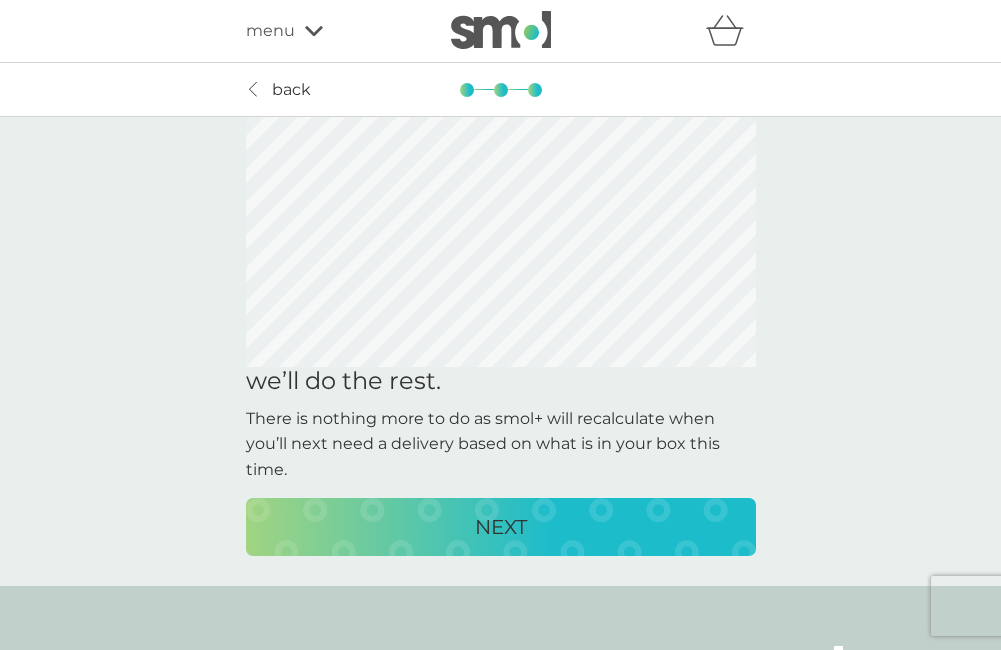 click on "NEXT" at bounding box center [501, 527] 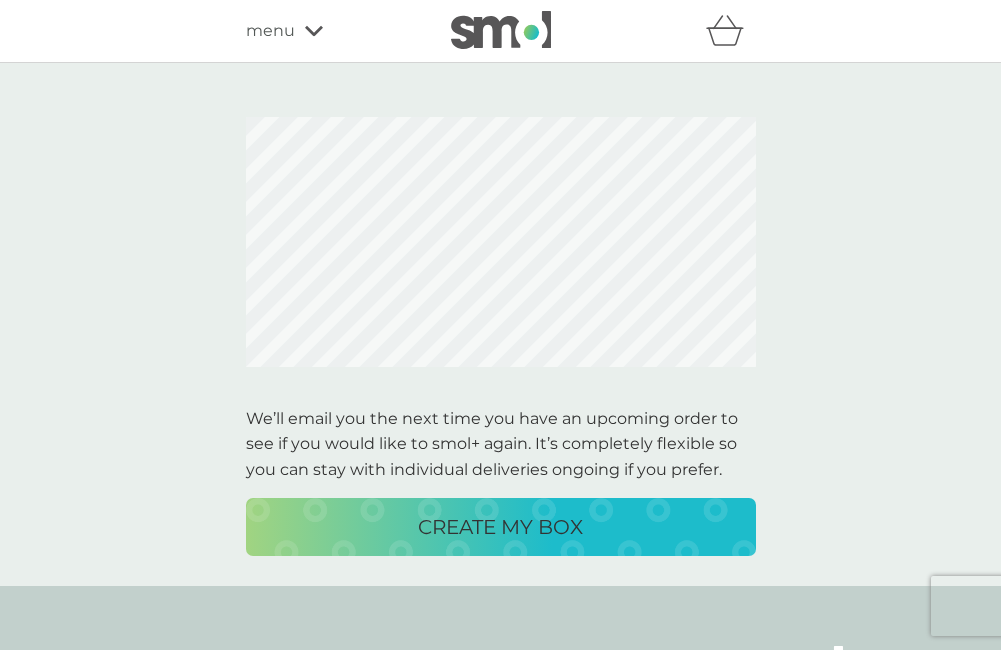 click on "CREATE MY BOX" at bounding box center (500, 527) 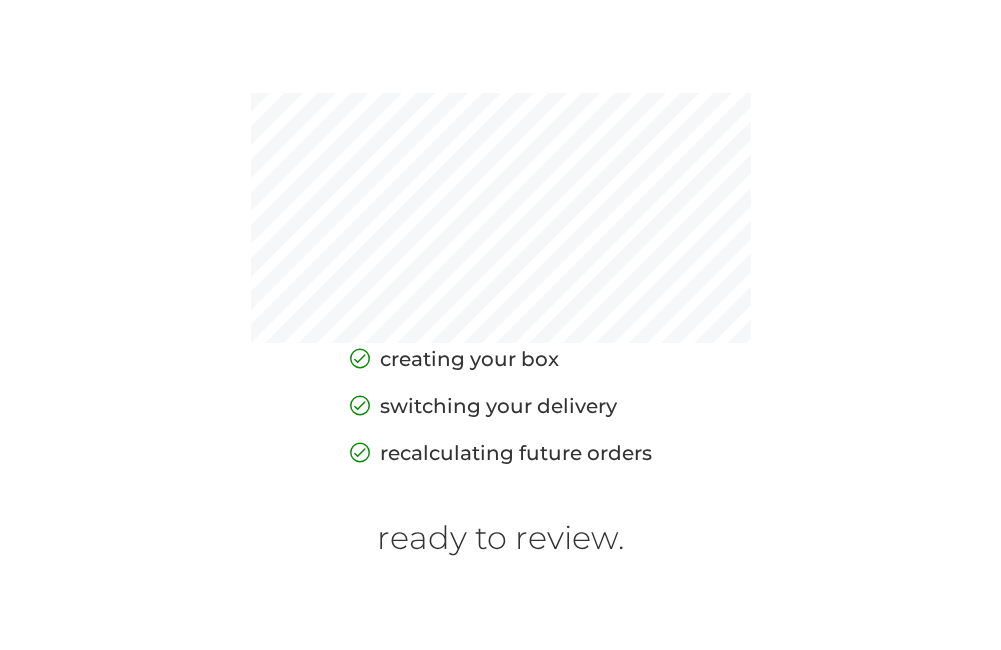 click on "ready to review." at bounding box center (500, 538) 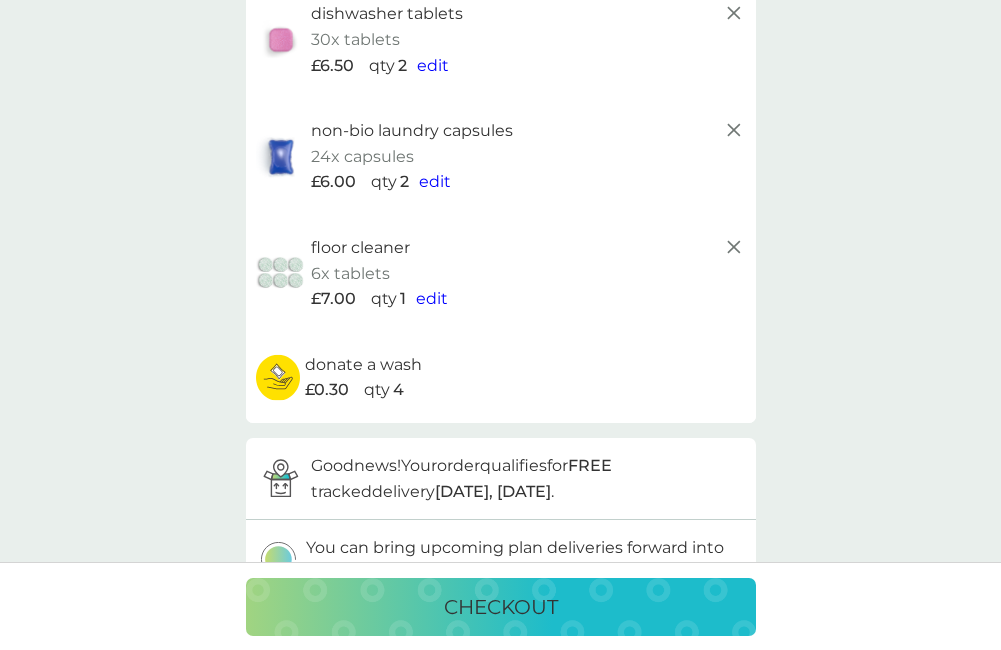 scroll, scrollTop: 200, scrollLeft: 0, axis: vertical 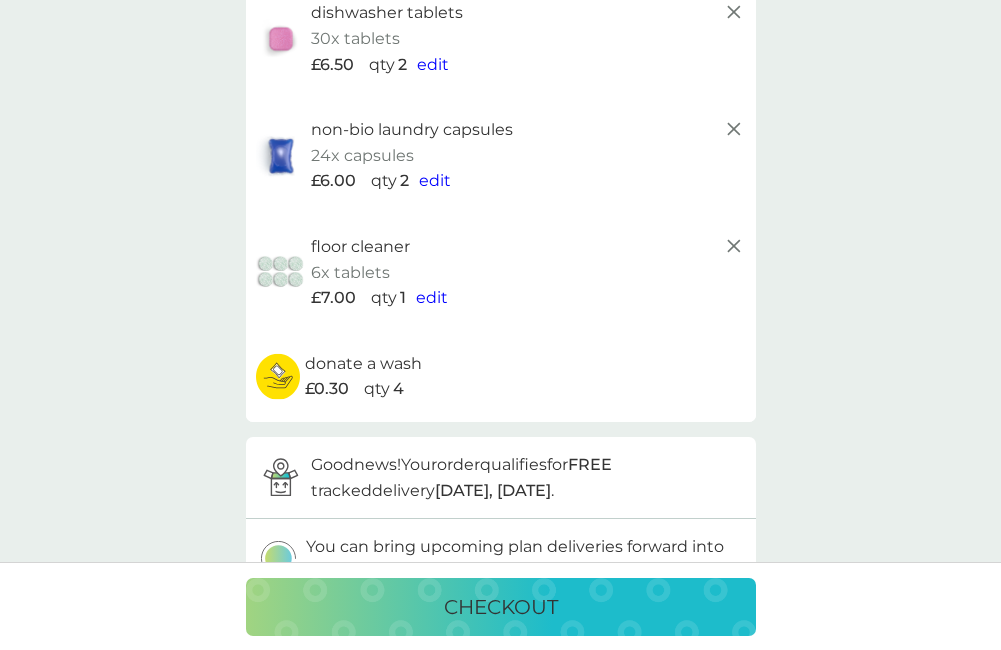 click 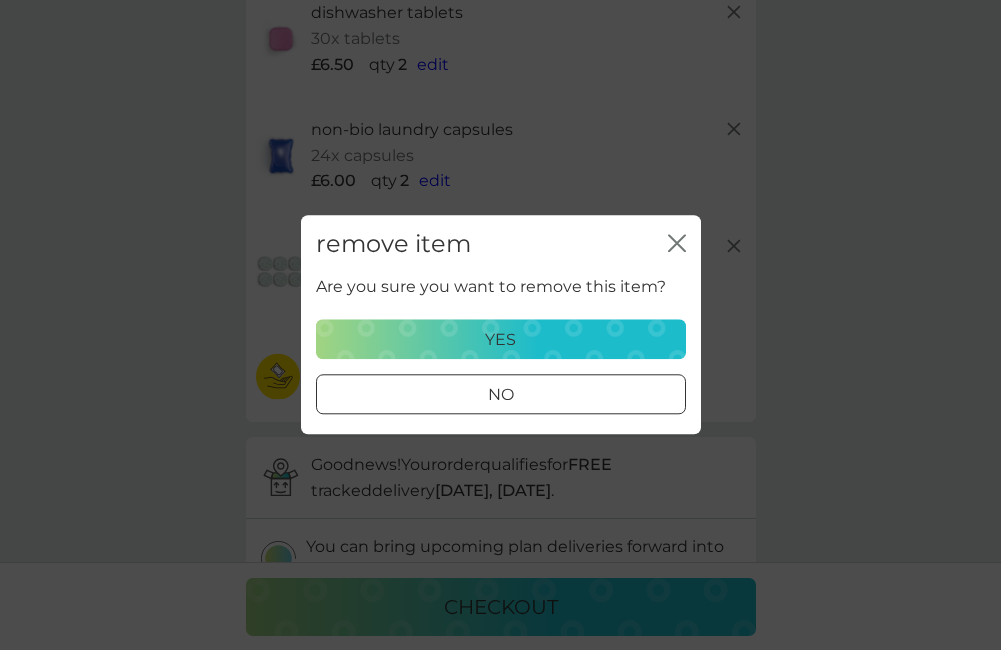 click on "remove item close Are you sure you want to remove this item? yes no" at bounding box center [500, 325] 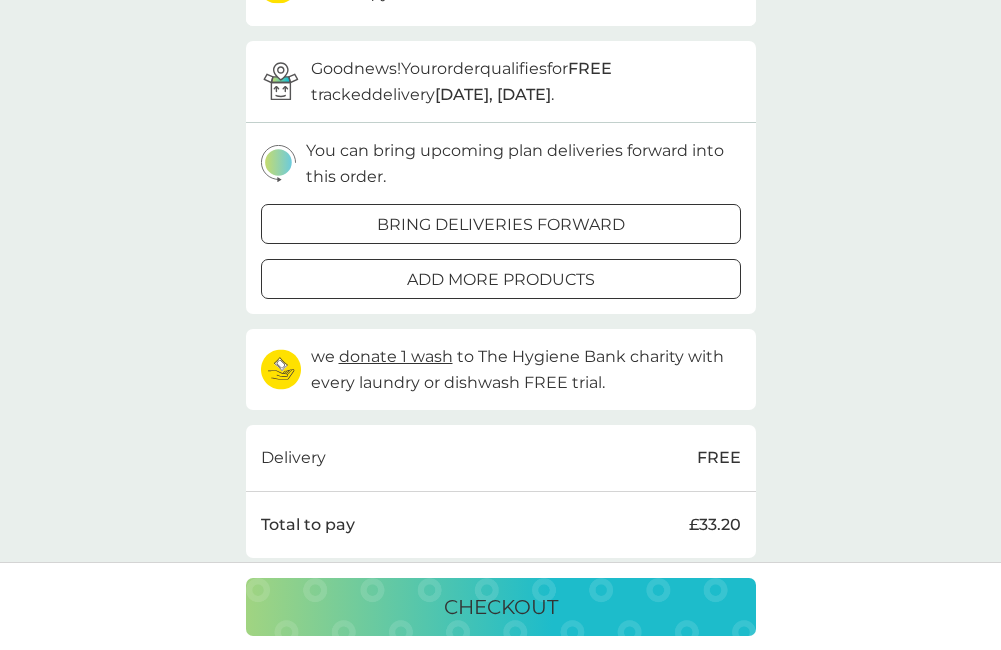 scroll, scrollTop: 593, scrollLeft: 0, axis: vertical 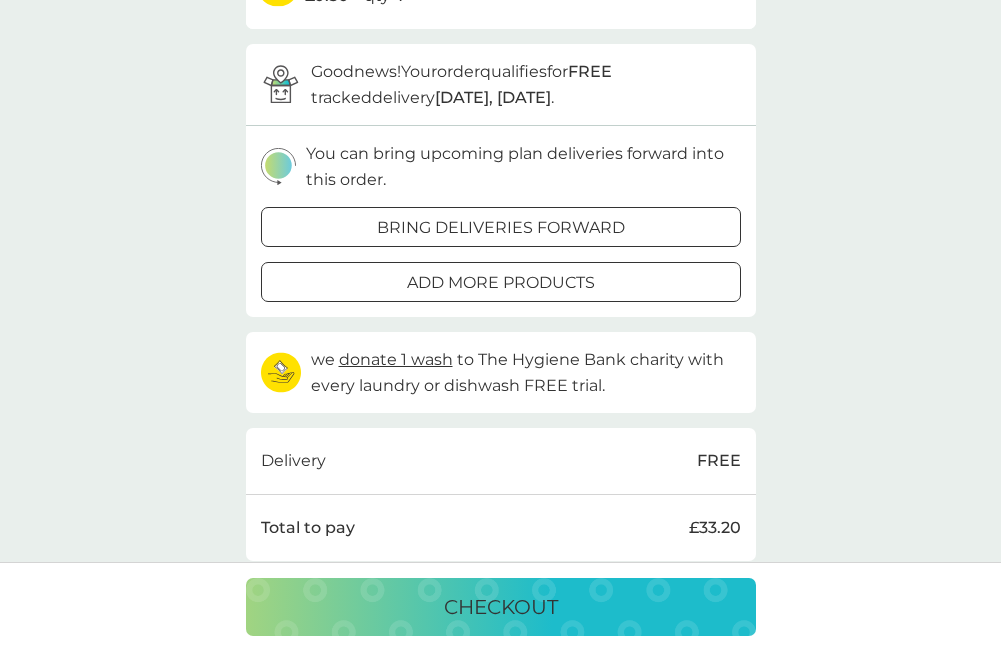 click on "bring deliveries forward" at bounding box center (501, 228) 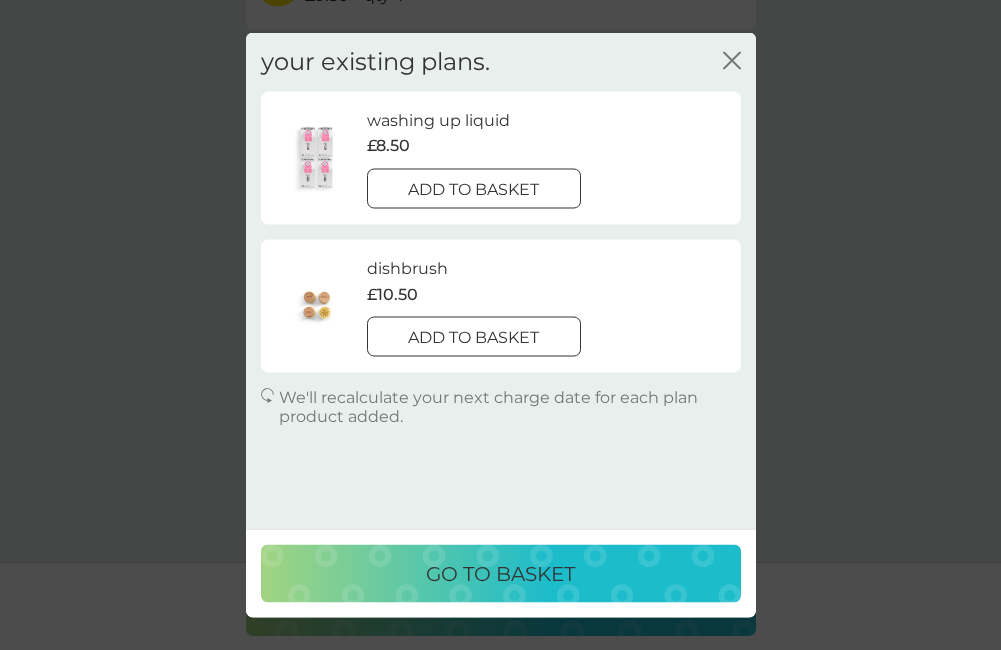 click on "go to basket" at bounding box center [500, 574] 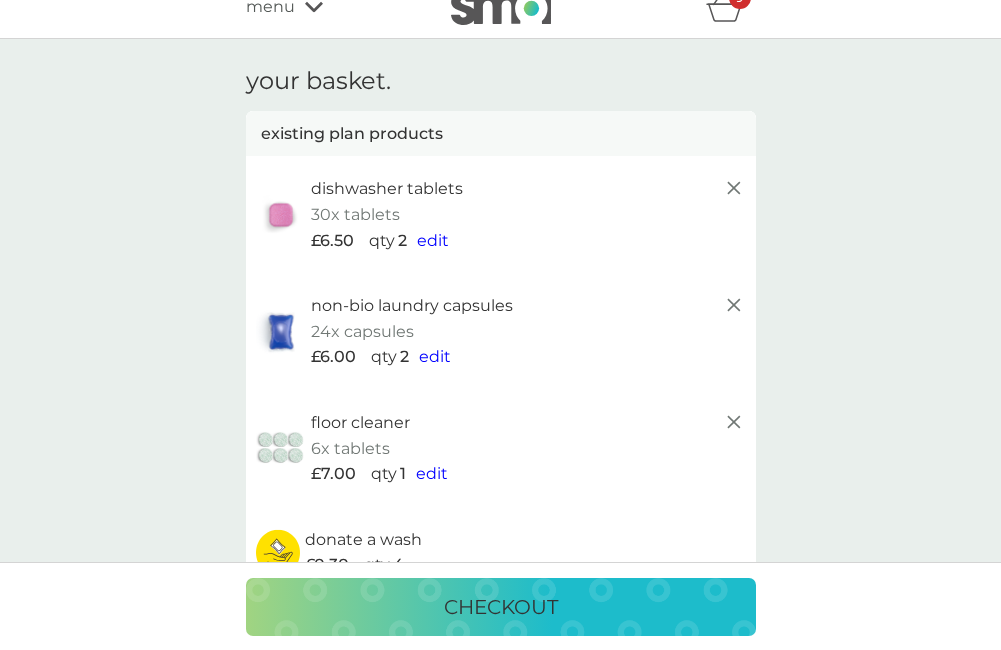 scroll, scrollTop: 0, scrollLeft: 0, axis: both 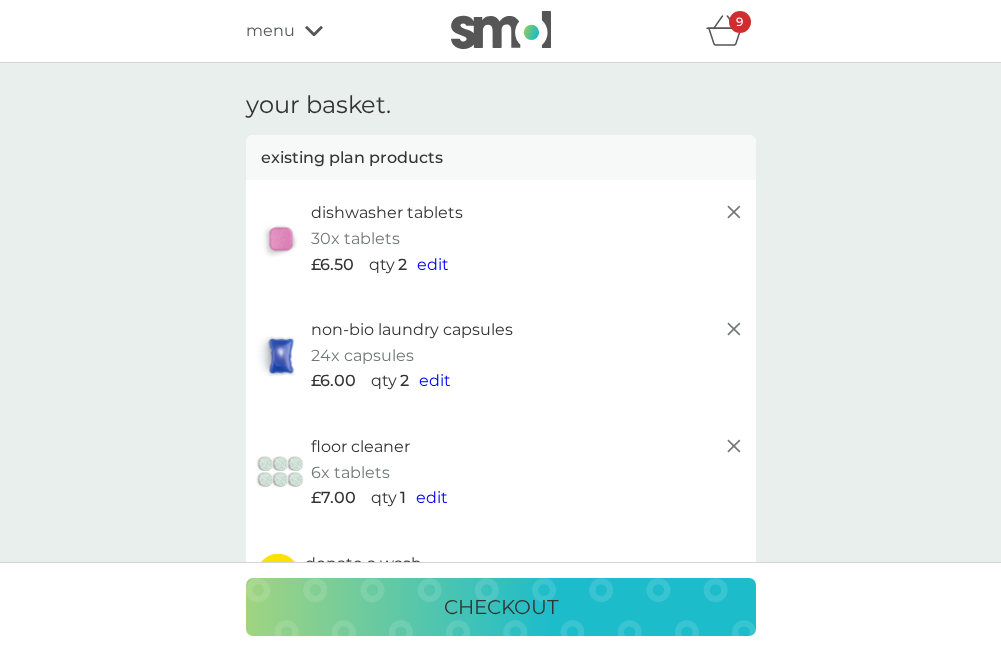 click 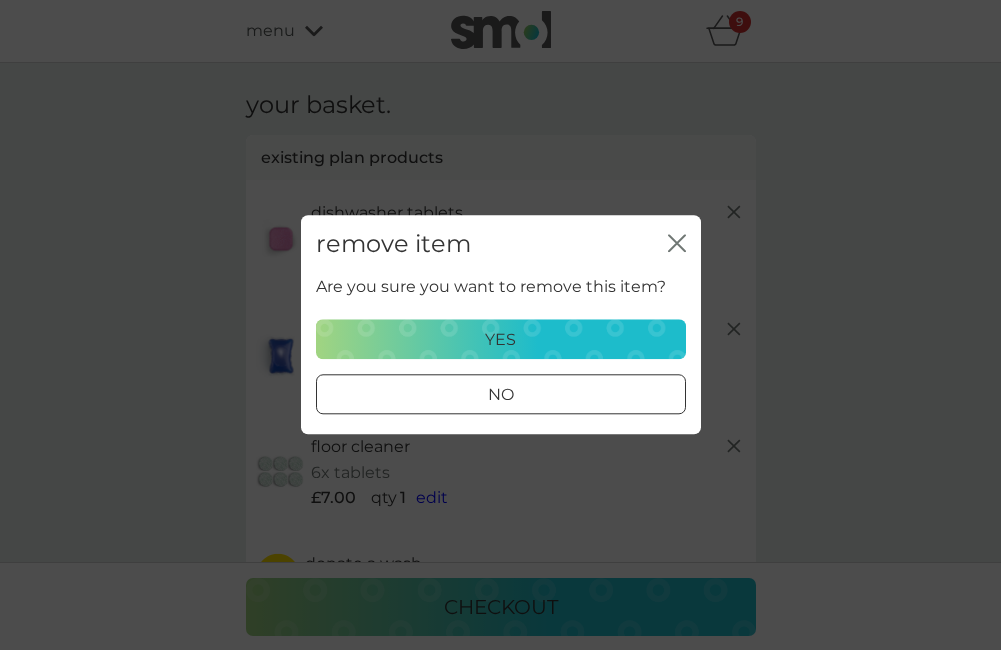 click on "yes" at bounding box center [500, 340] 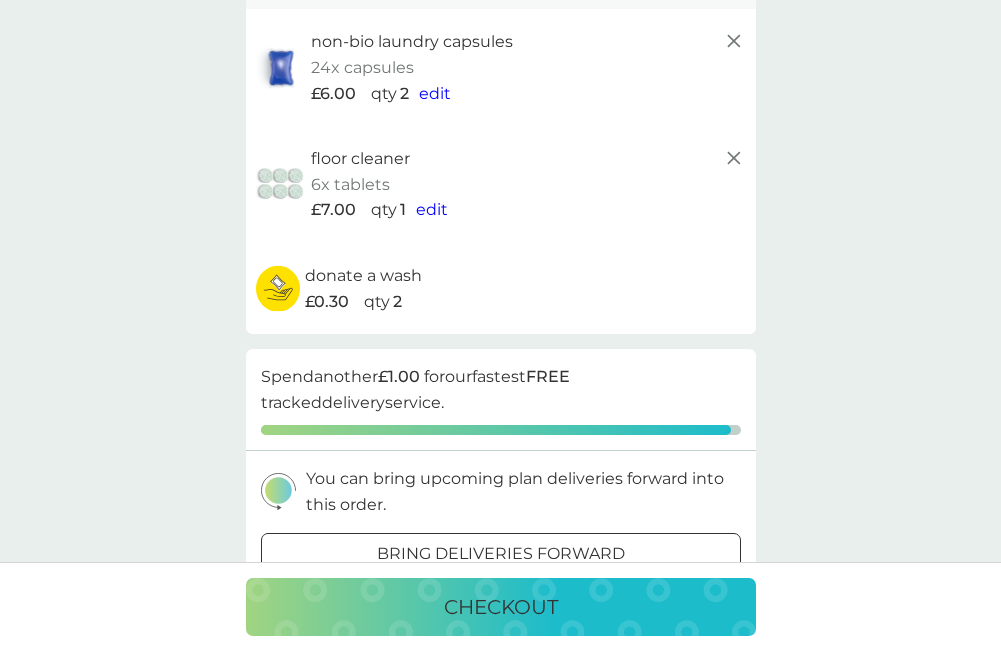 scroll, scrollTop: 0, scrollLeft: 0, axis: both 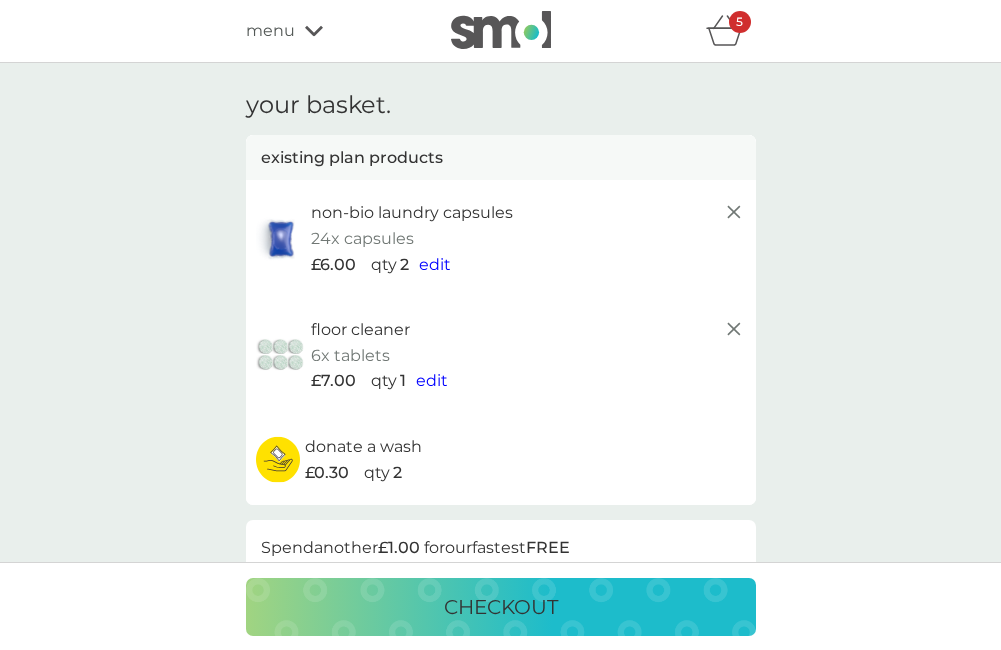 click 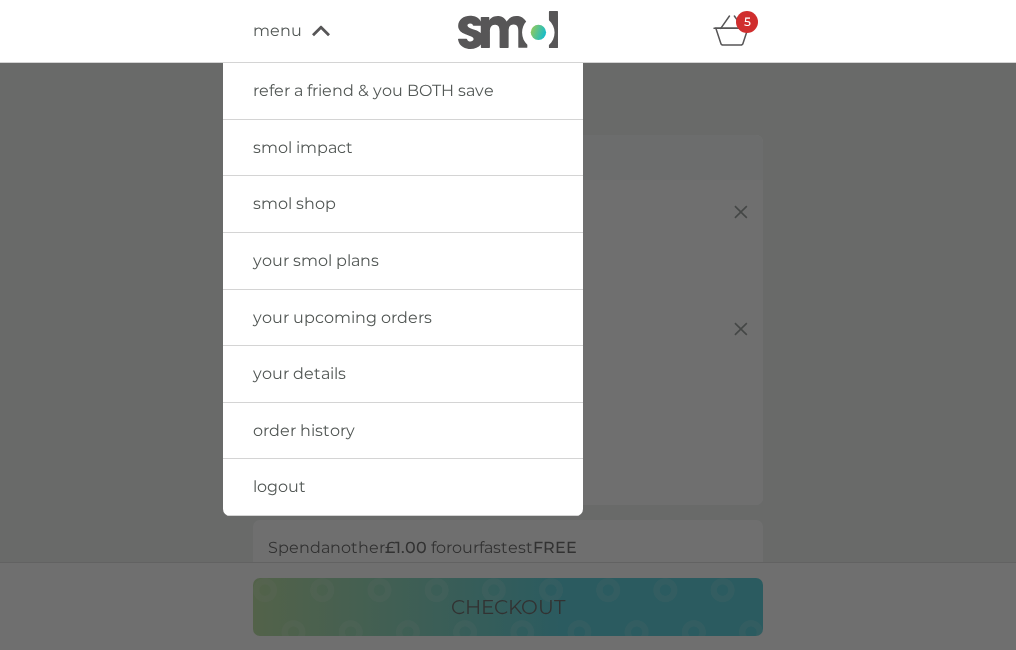 click on "your smol plans" at bounding box center (316, 260) 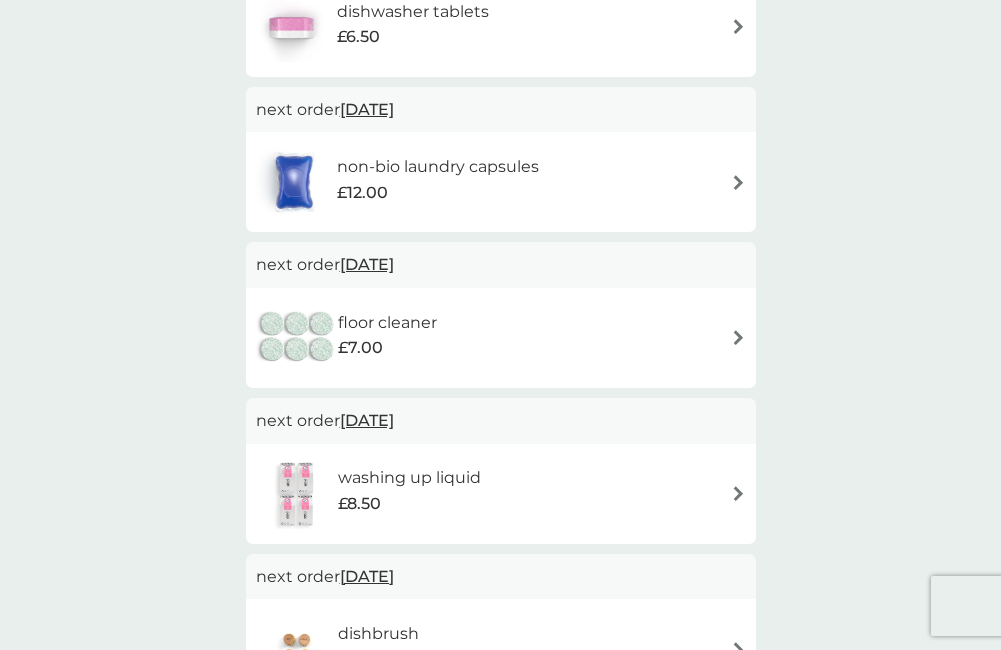 scroll, scrollTop: 500, scrollLeft: 0, axis: vertical 